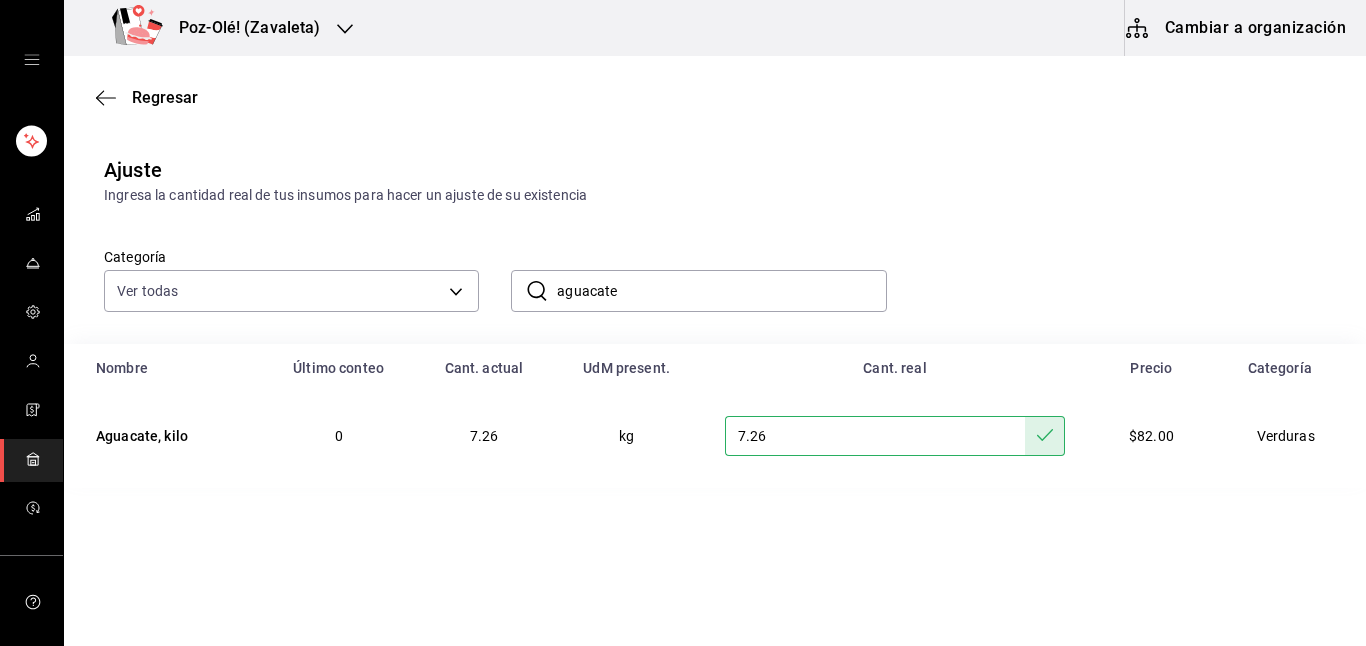scroll, scrollTop: 0, scrollLeft: 0, axis: both 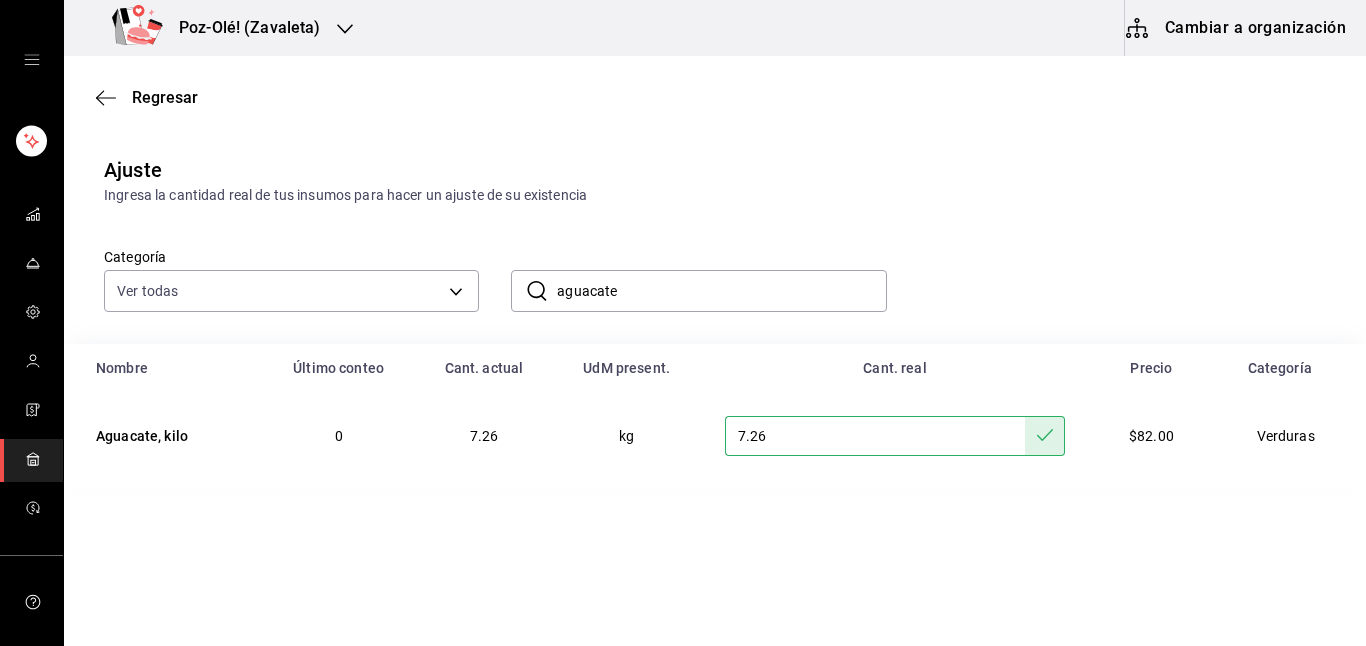 click on "aguacate" at bounding box center (721, 291) 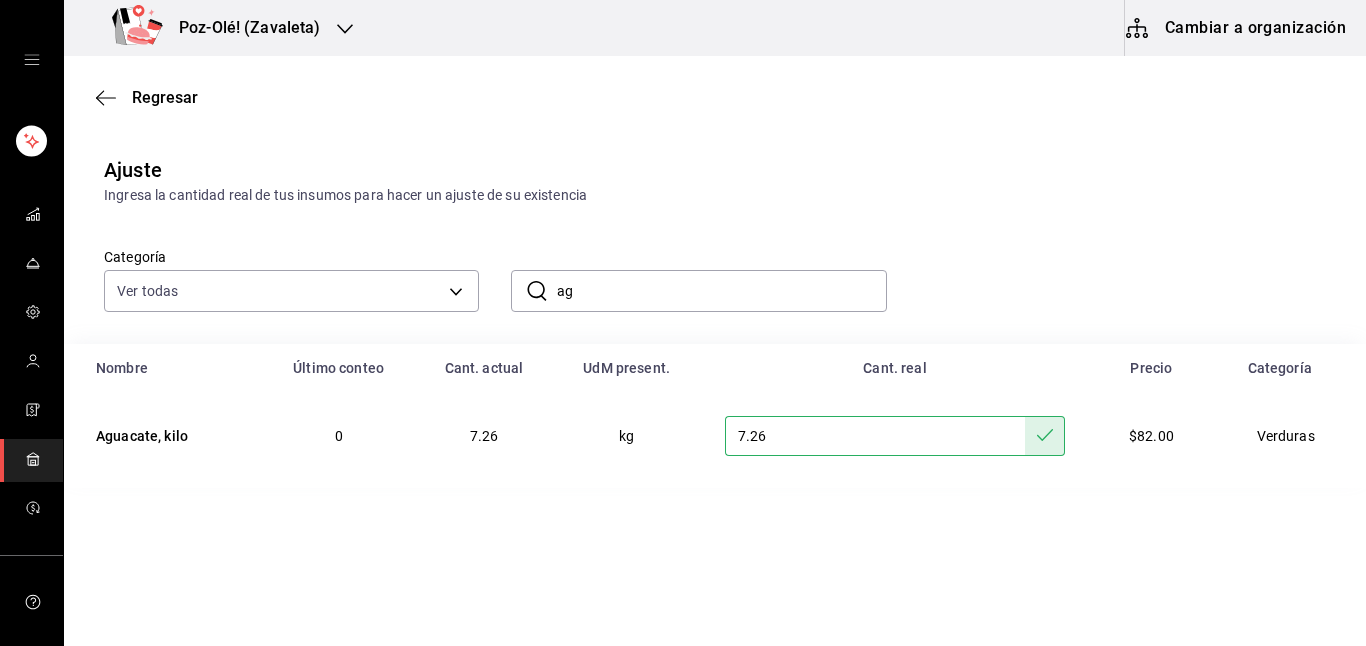 type on "a" 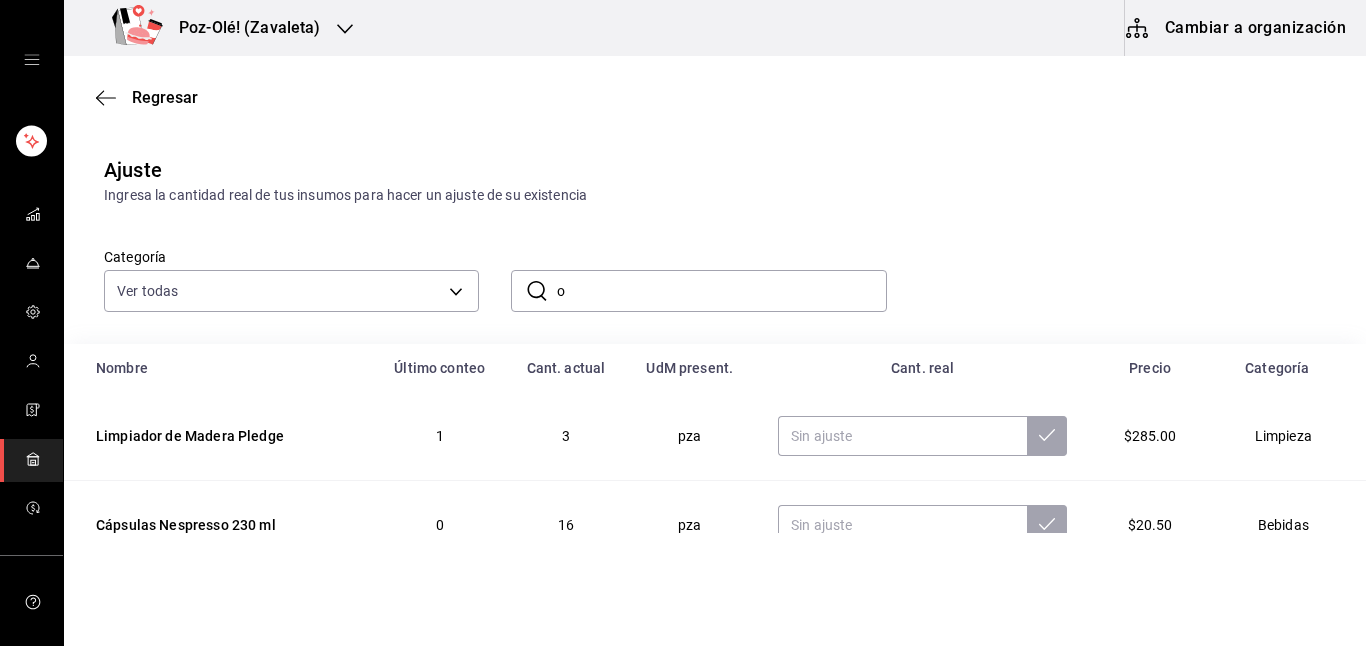 click on "o" at bounding box center (721, 291) 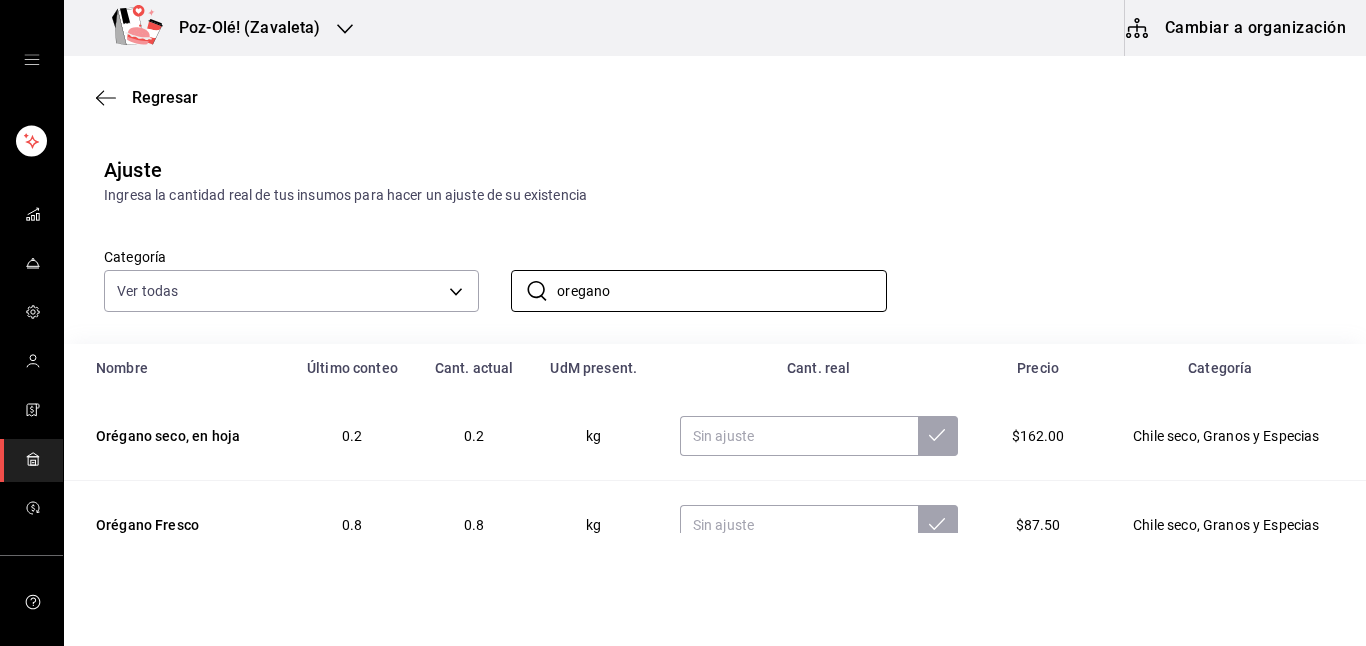 scroll, scrollTop: 44, scrollLeft: 0, axis: vertical 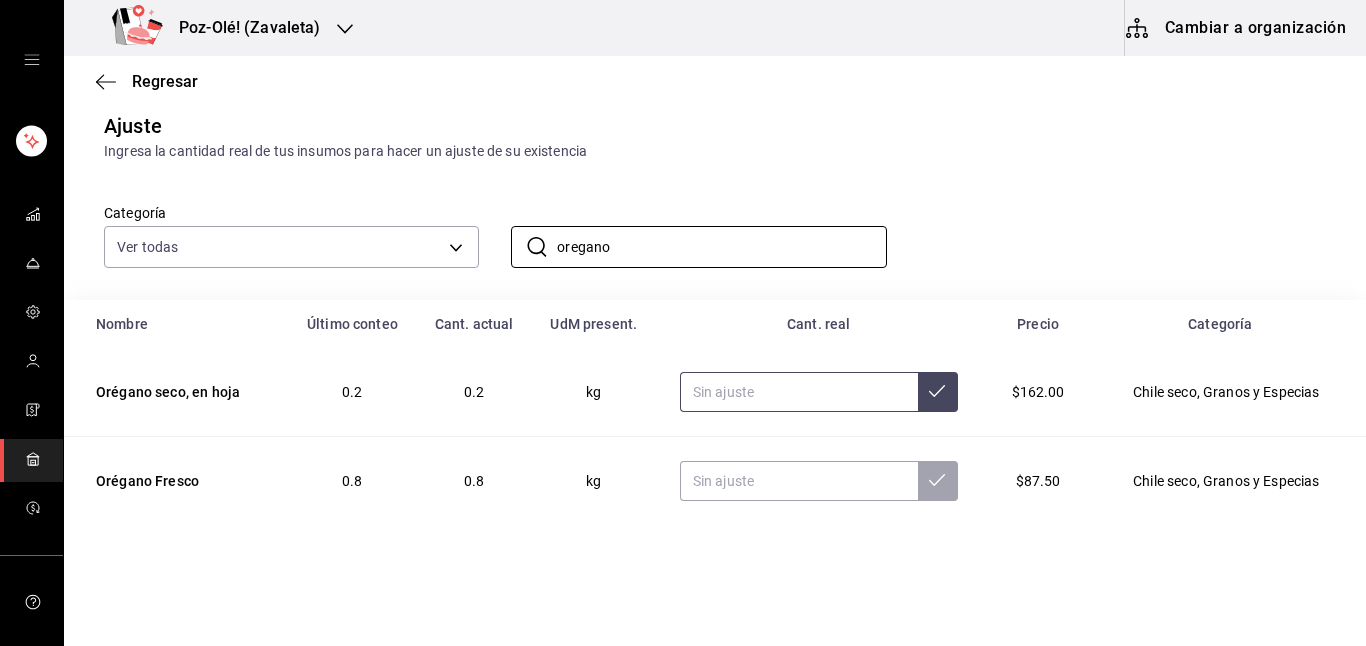 type on "oregano" 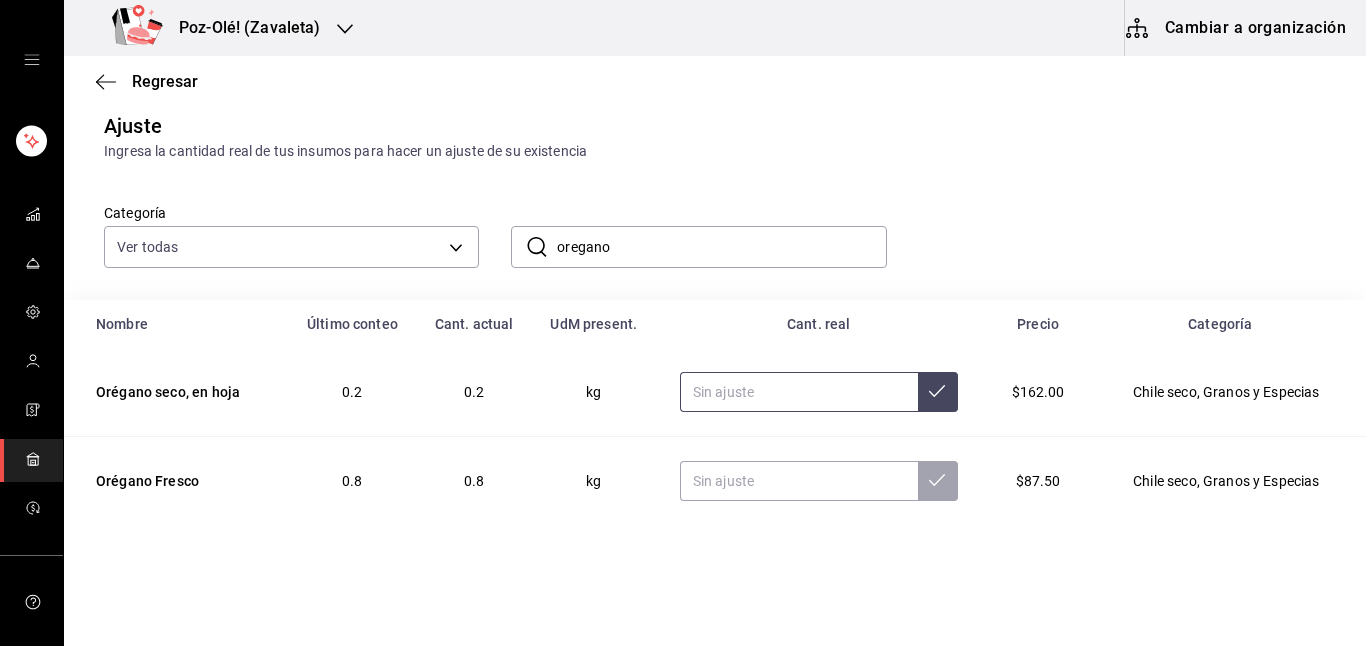 type on "6.00" 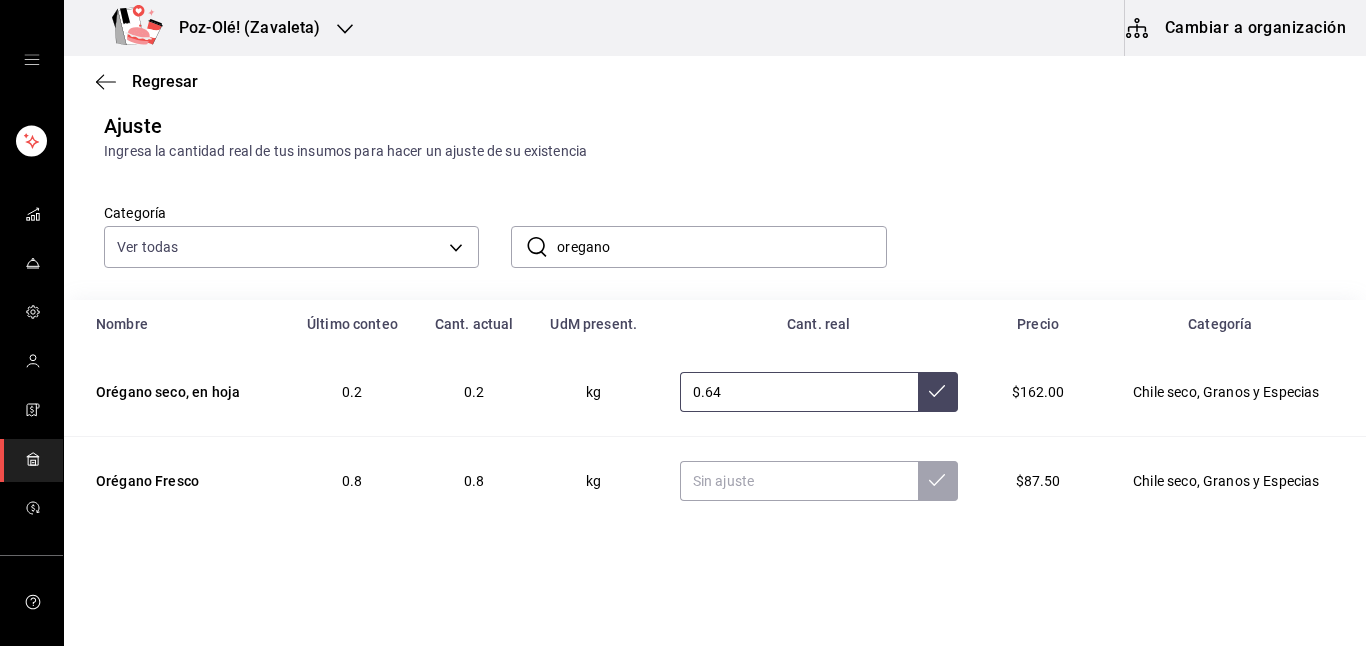 type on "0.64" 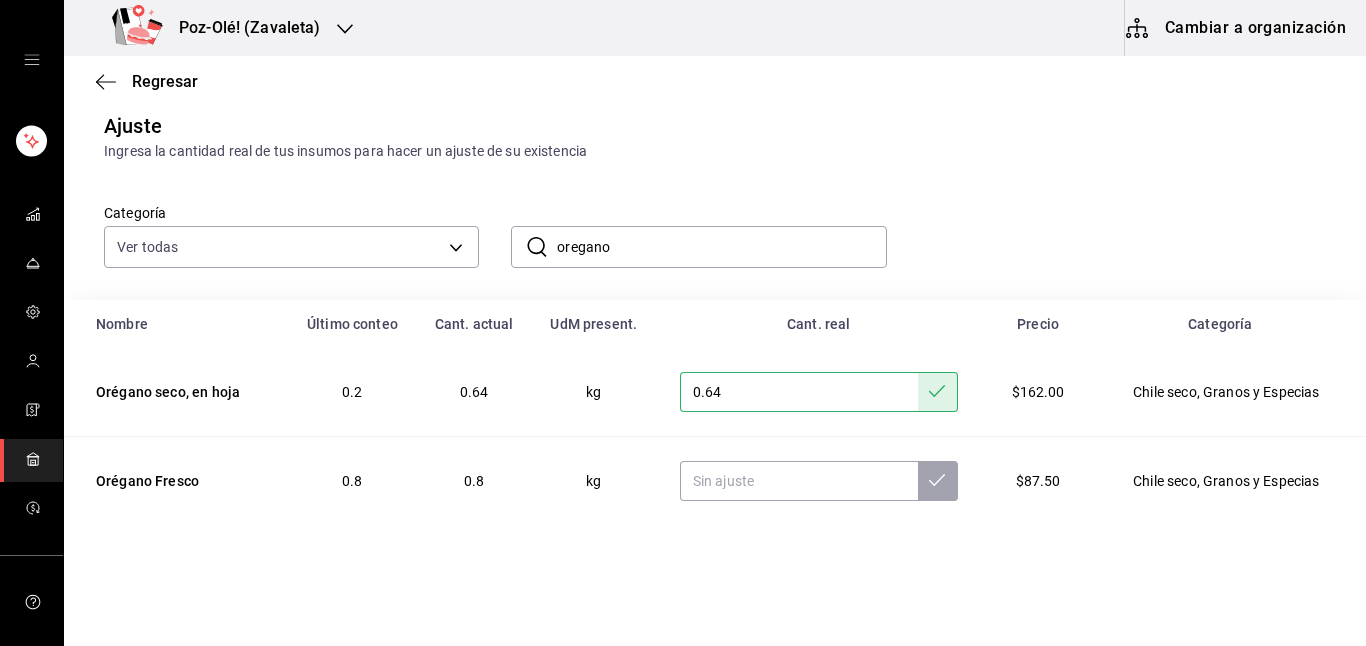 click on "oregano" at bounding box center (721, 247) 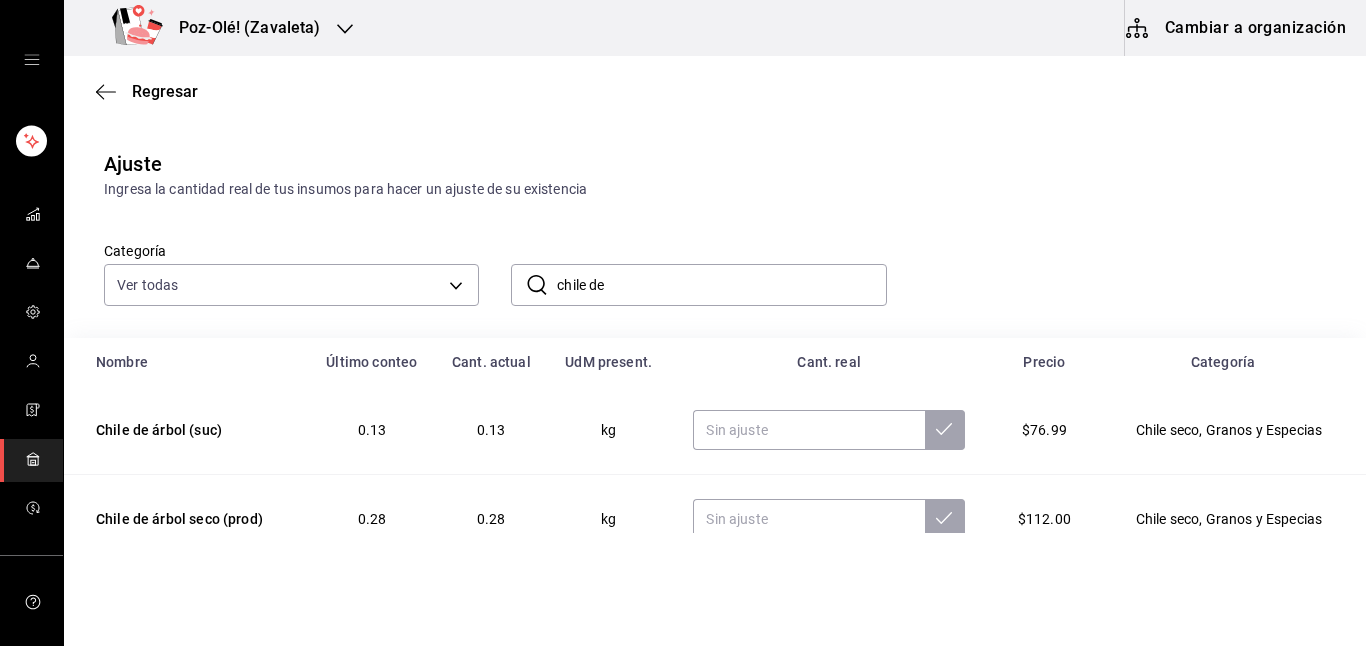 scroll, scrollTop: 44, scrollLeft: 0, axis: vertical 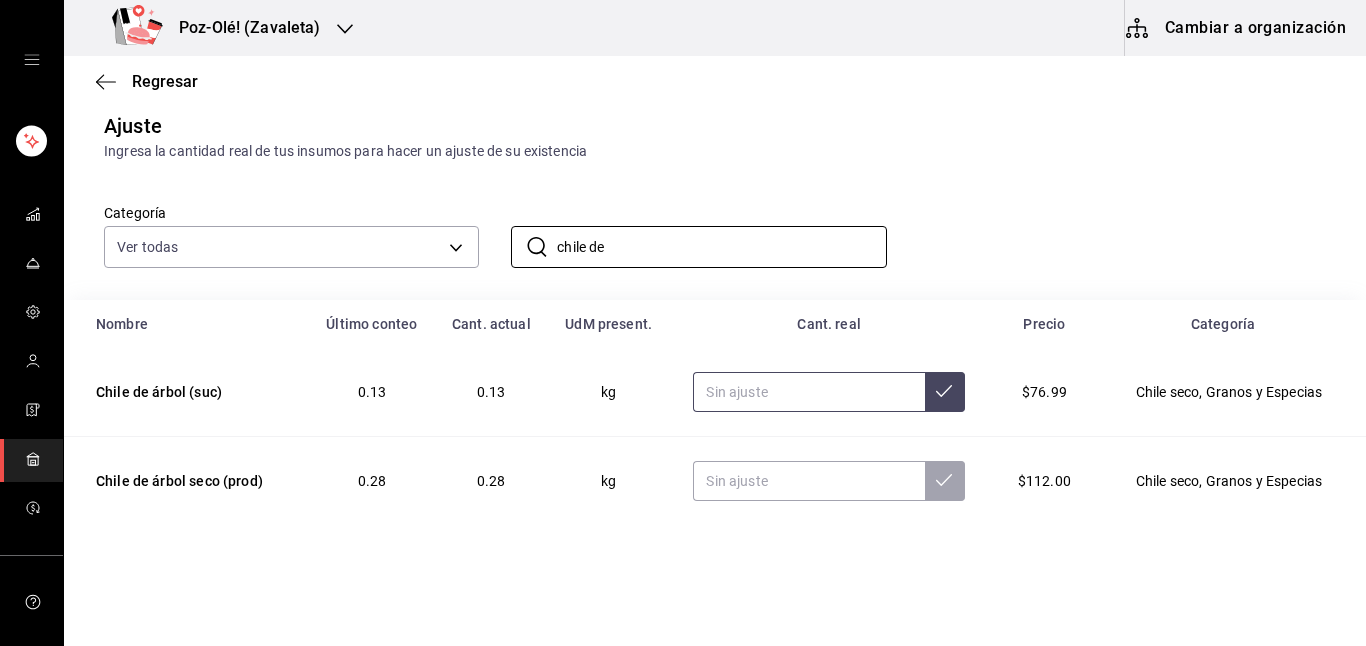 click at bounding box center (808, 392) 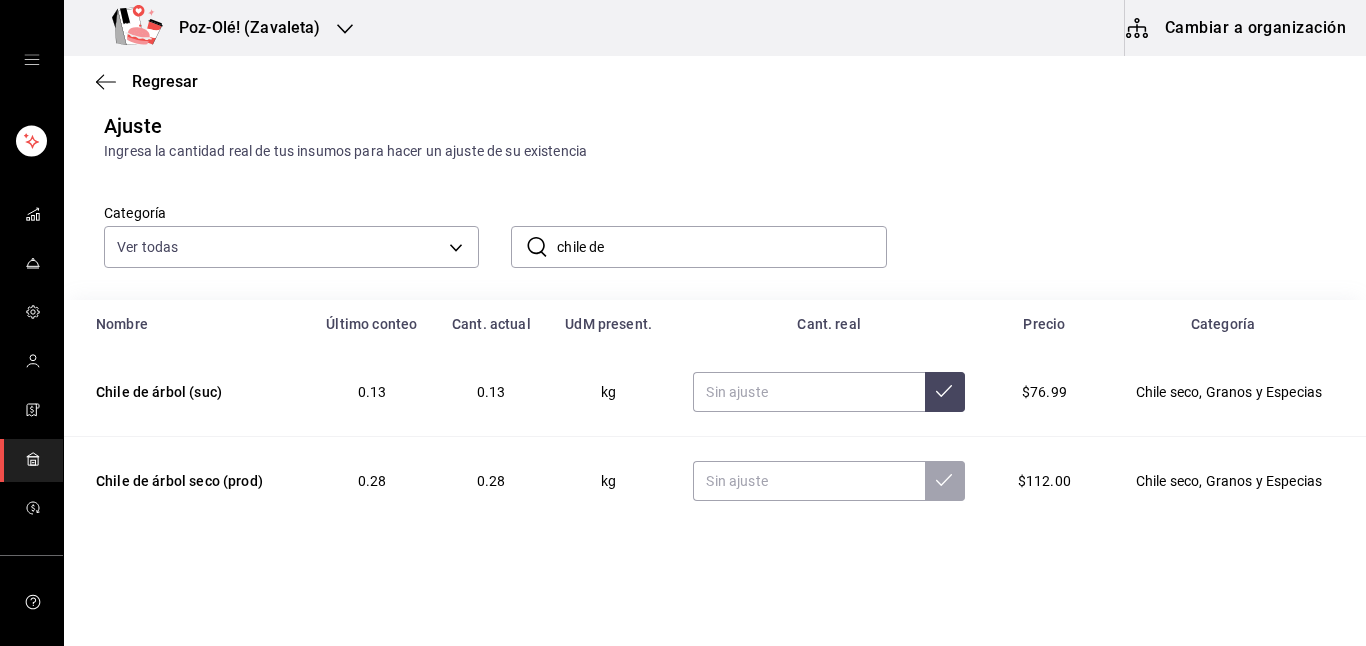 click on "chile de" at bounding box center (721, 247) 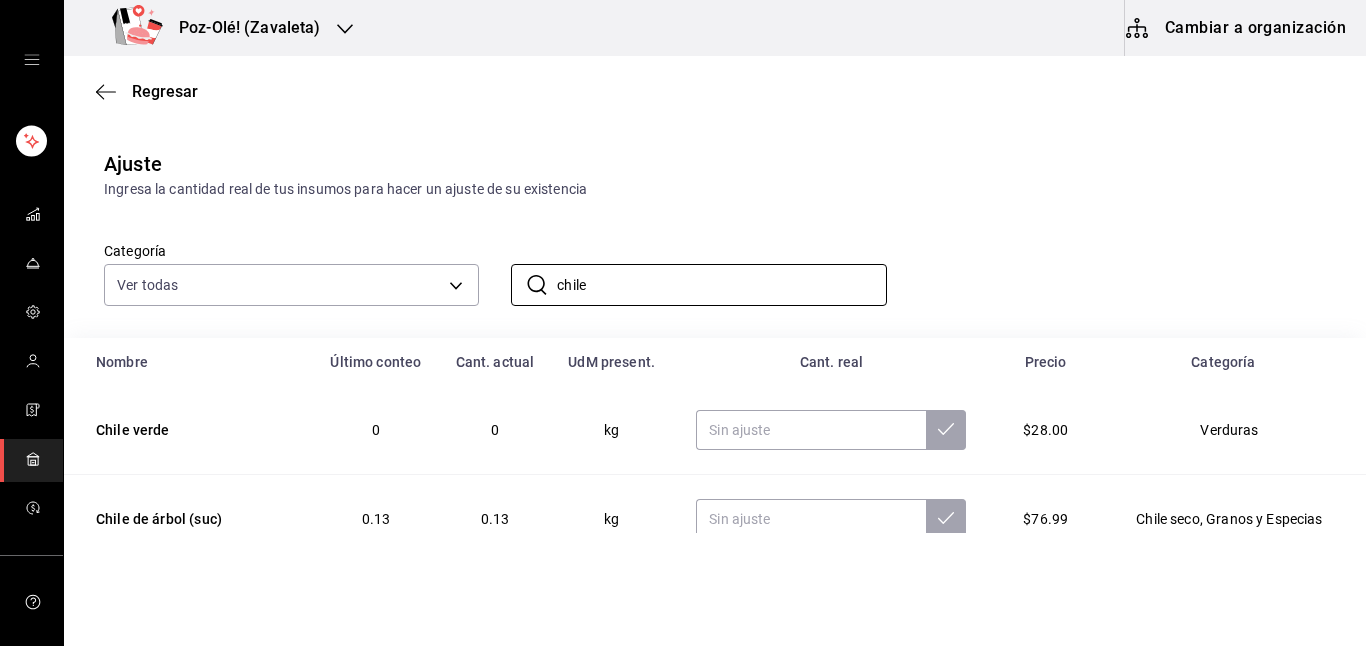 scroll, scrollTop: 44, scrollLeft: 0, axis: vertical 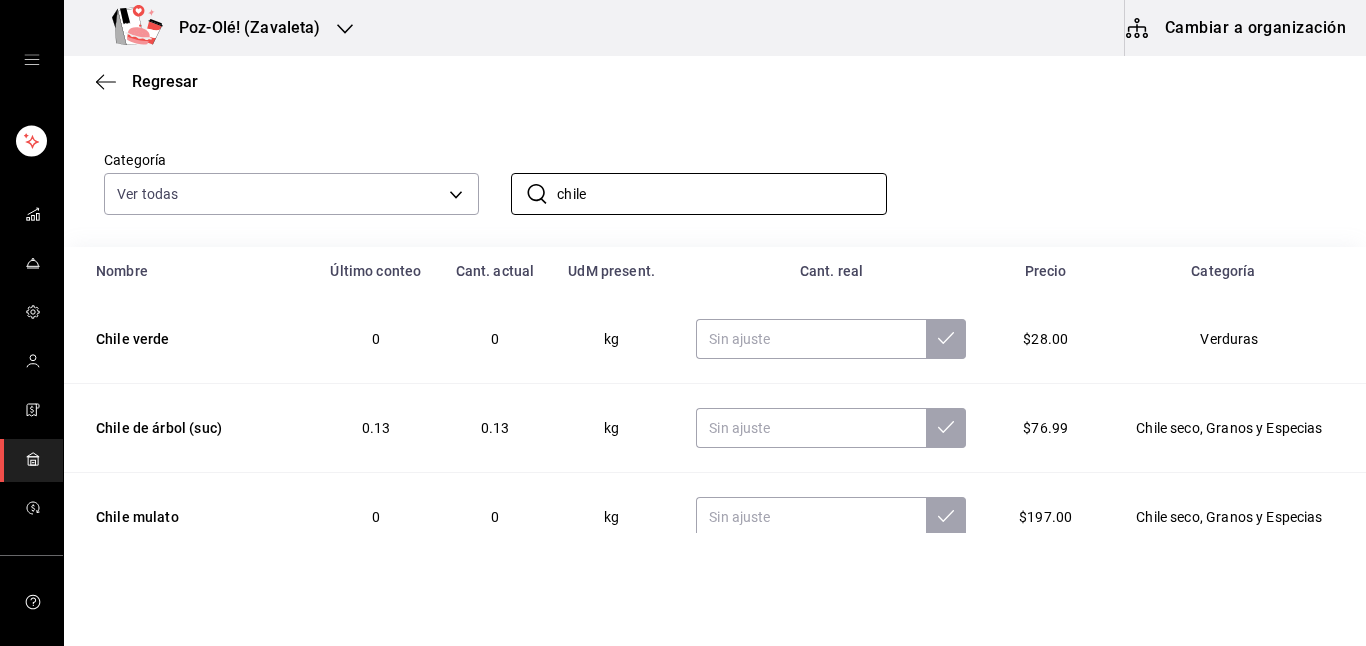 type on "chile" 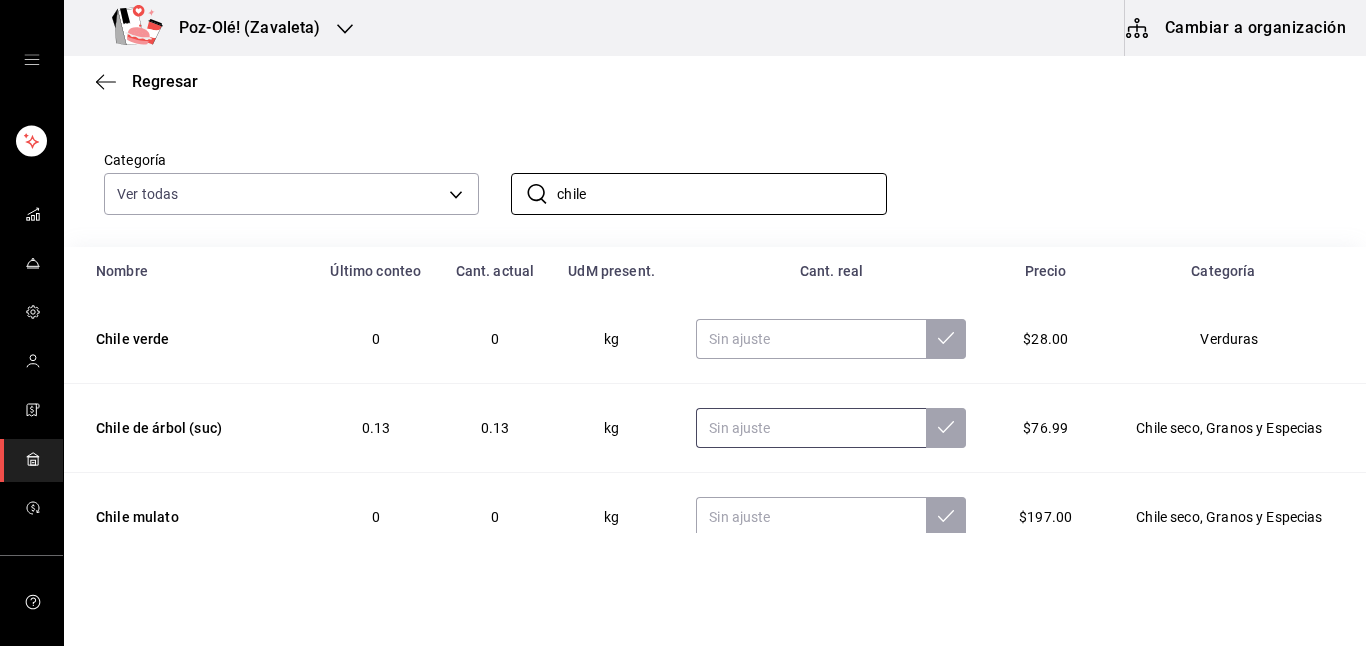 click at bounding box center (811, 428) 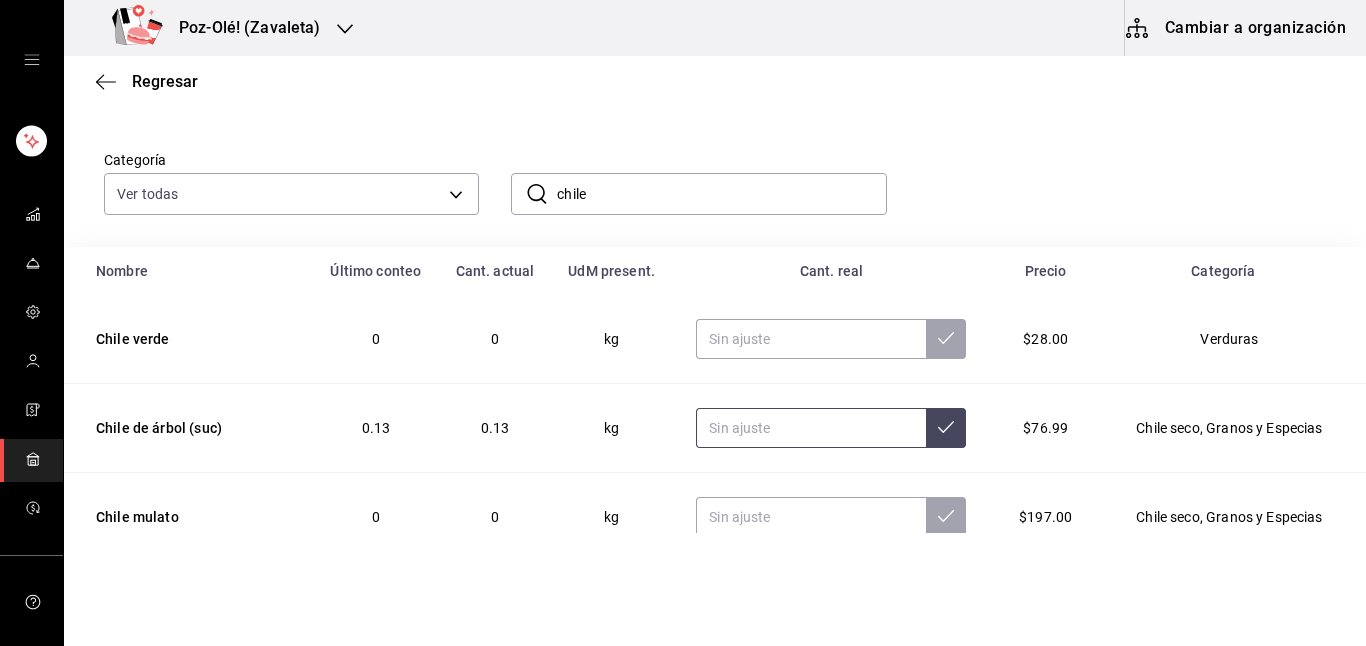 click at bounding box center (811, 428) 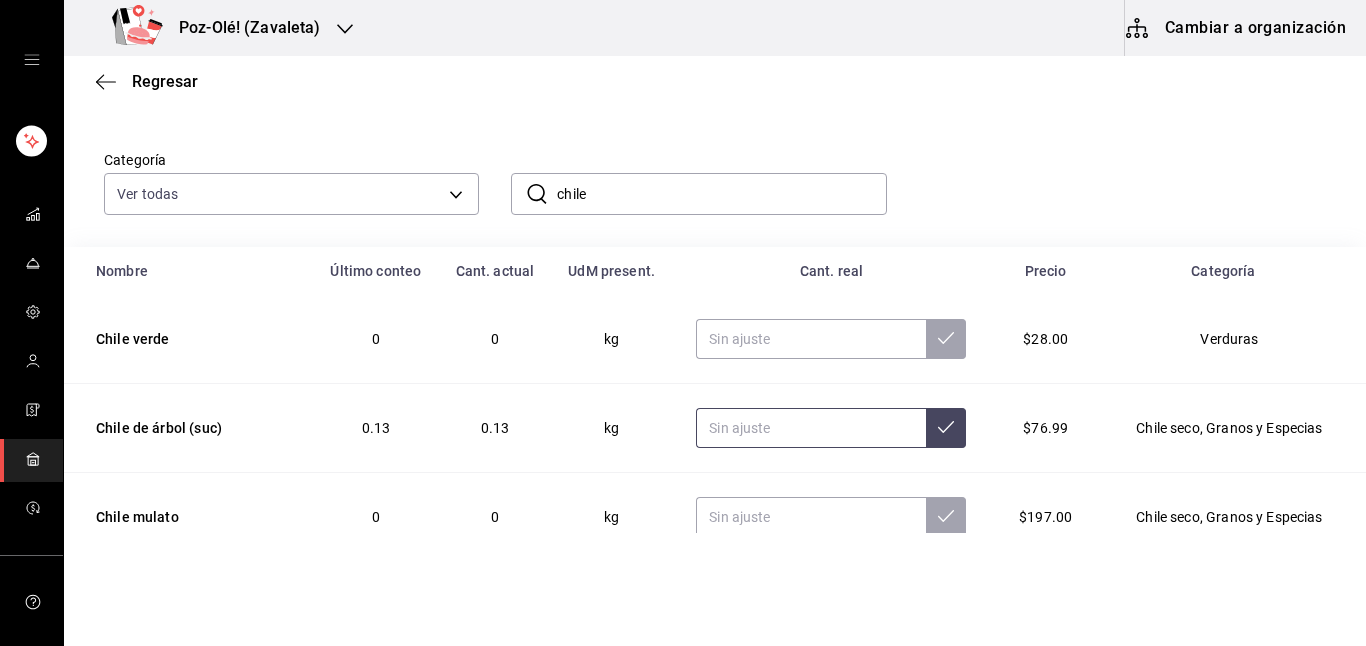 click at bounding box center [811, 428] 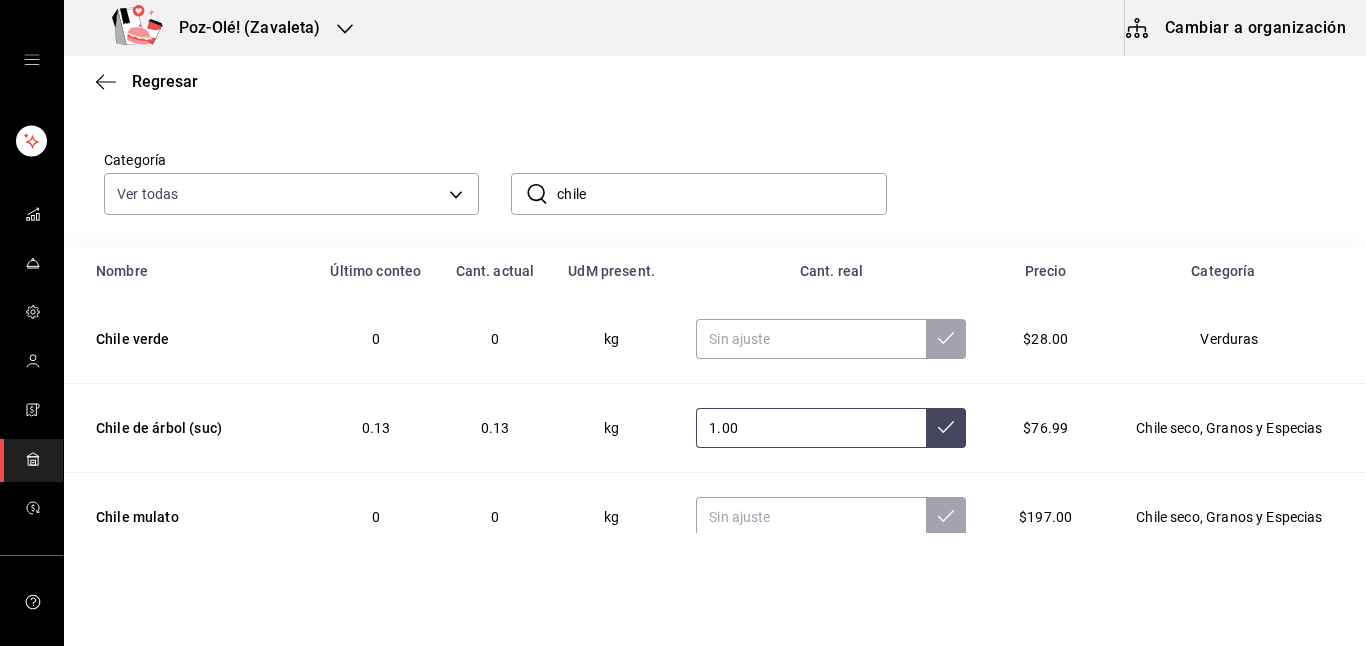 type on "1.00" 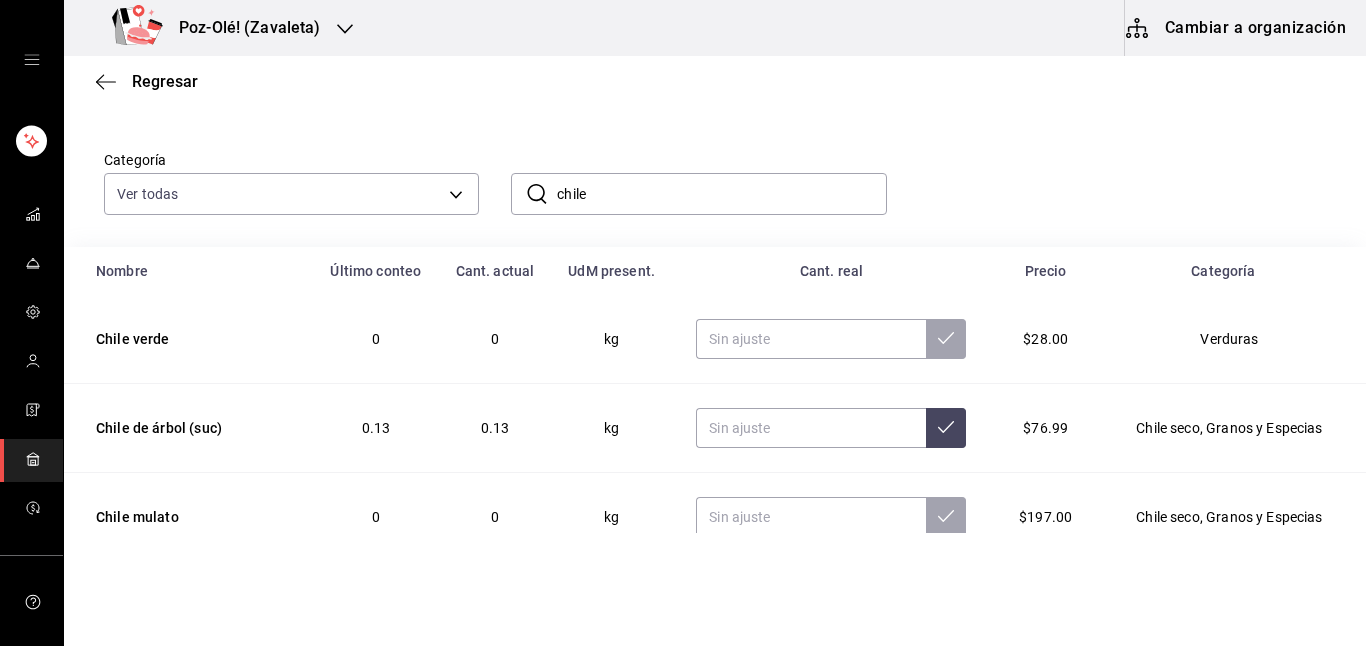 click on "Categoría Ver todas d676893f-1eff-4afc-89d5-be7931405371,64c67766-f765-4080-8c3b-6b73adc83a6f,5c5041bb-a5f2-4fee-a852-9518eaaaed63,a9ecc625-3e6e-4f3a-af89-b6f5851c2aa6,664a98cc-303f-4457-ad6a-208424c1b37e,36a74587-1017-4fd3-9202-a42460c92c41,6f6df9d1-7af3-447f-bdad-717510cfd3a0,5edf9950-3e7b-46be-983e-759299c0bd72,a0016c89-fc40-4d14-a13f-f79d9adf0461,641e80c7-81a0-4fcb-acf7-bf130a73799a,7c441fcf-f04e-4a9e-887d-7e4510957efa ​ chile ​" at bounding box center (715, 178) 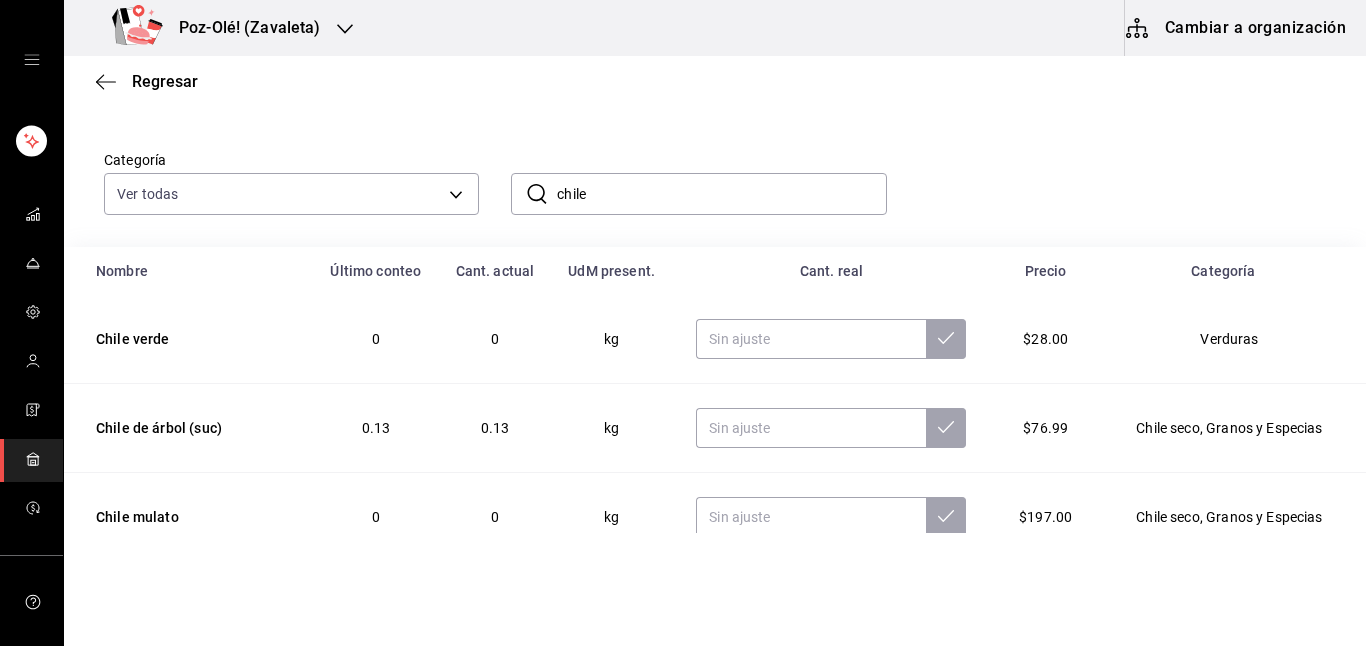 click on "​ chile ​" at bounding box center [682, 178] 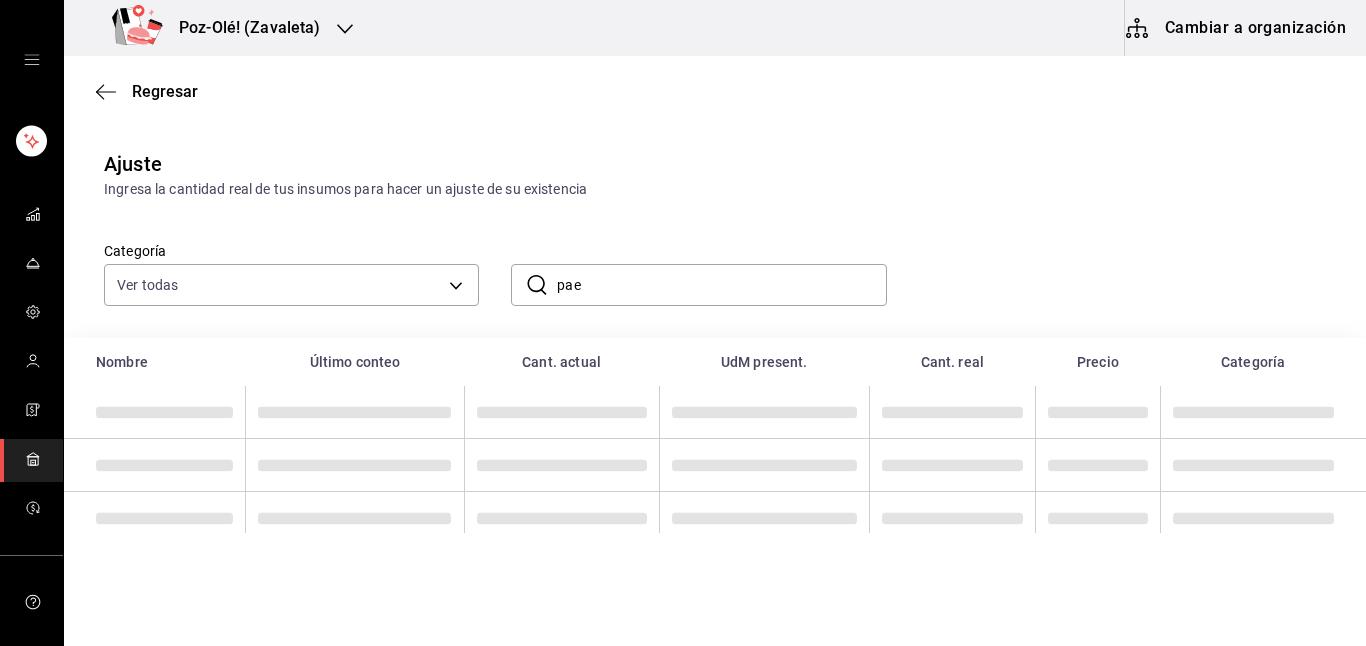 scroll, scrollTop: 26, scrollLeft: 0, axis: vertical 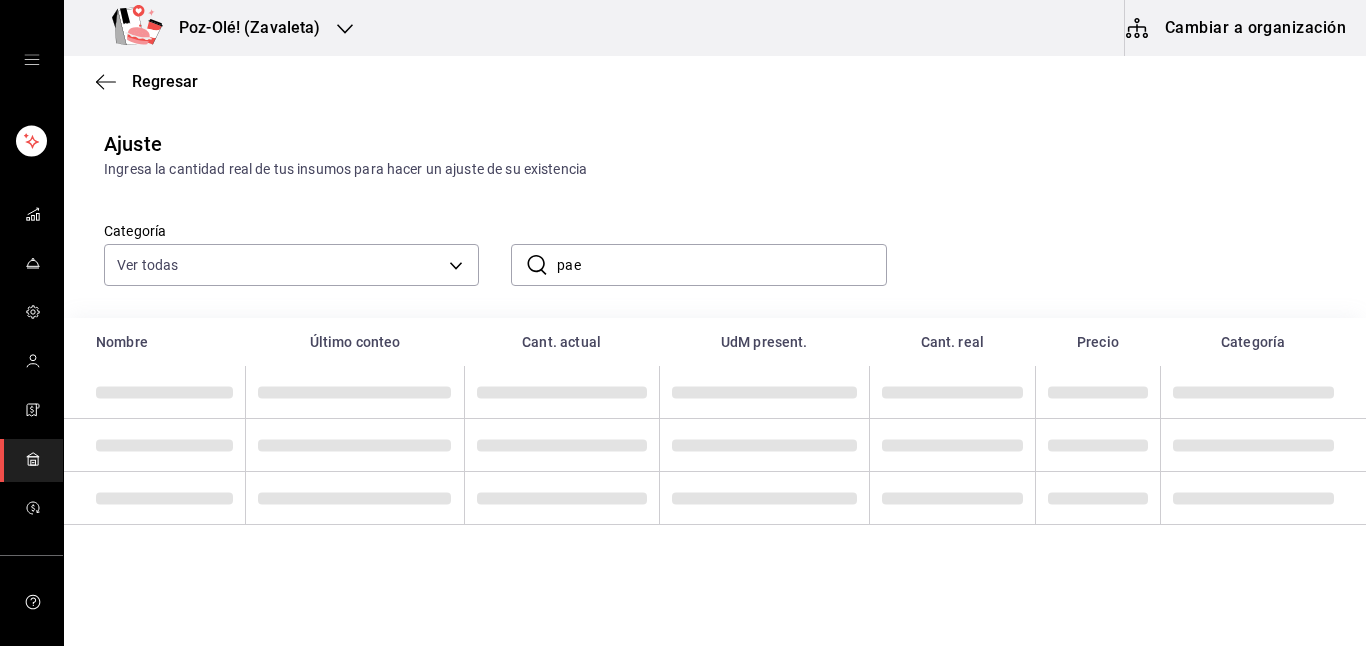 click on "pae" at bounding box center (721, 265) 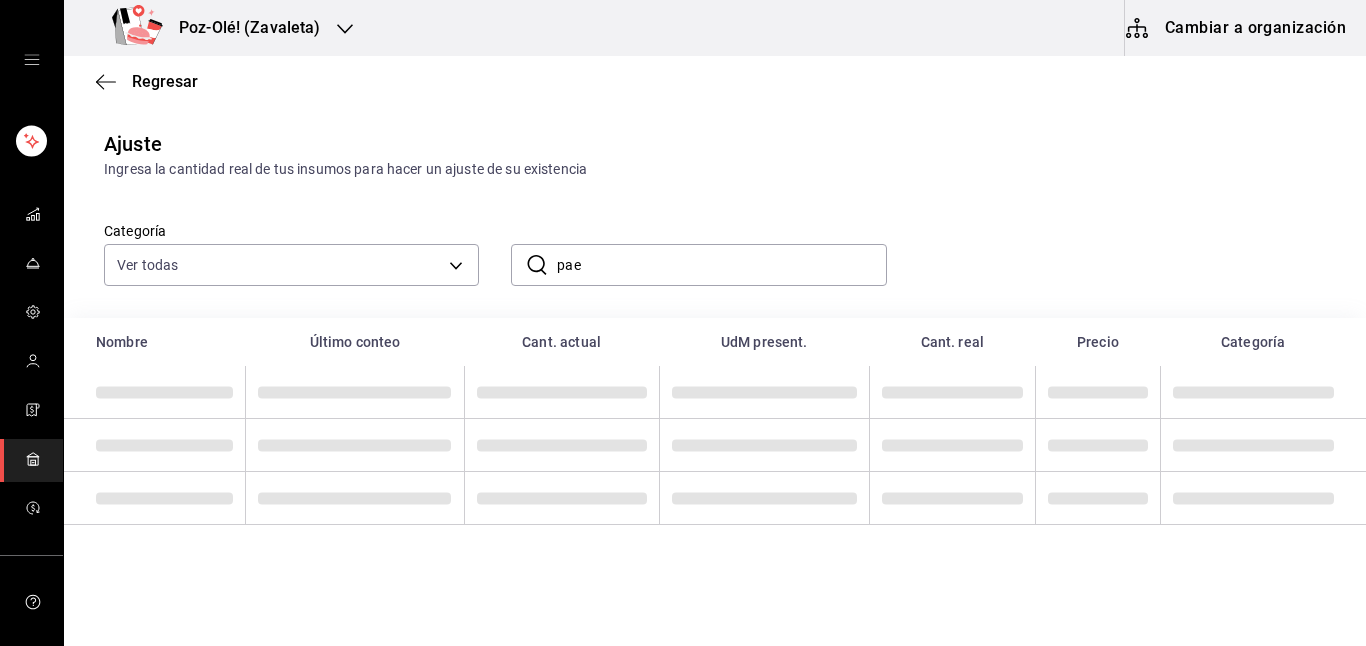 click on "pae" at bounding box center (721, 265) 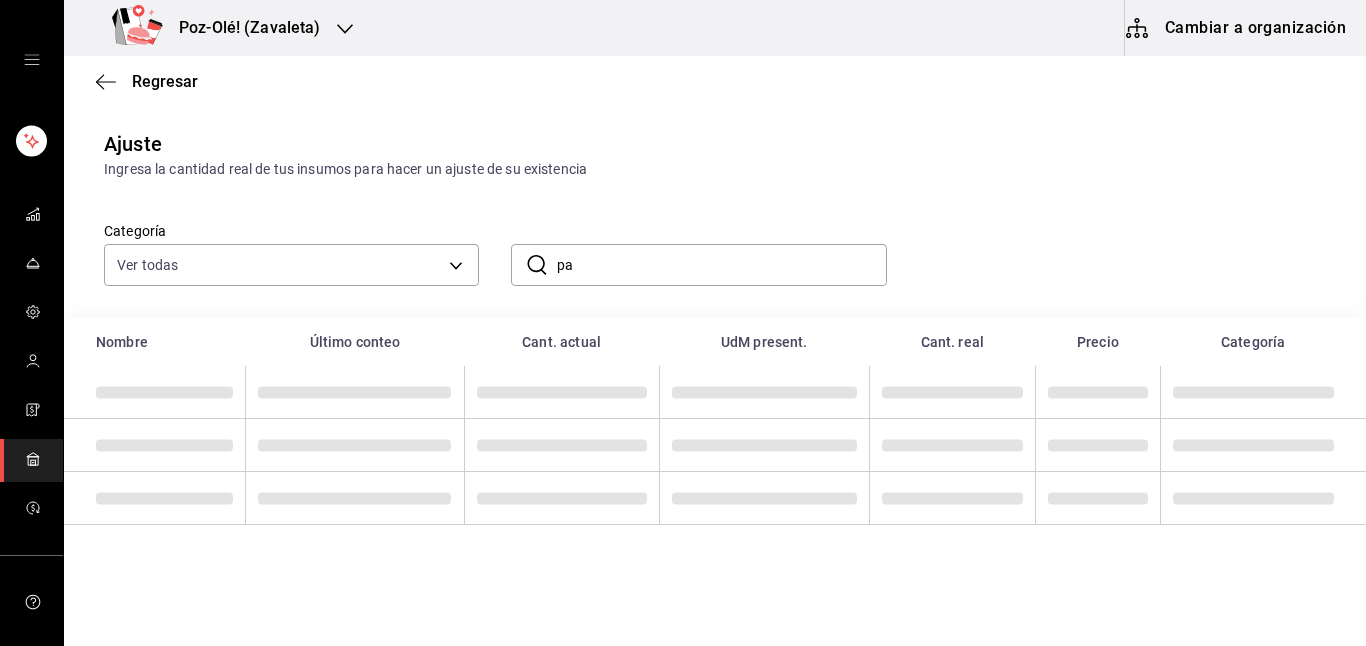 type on "p" 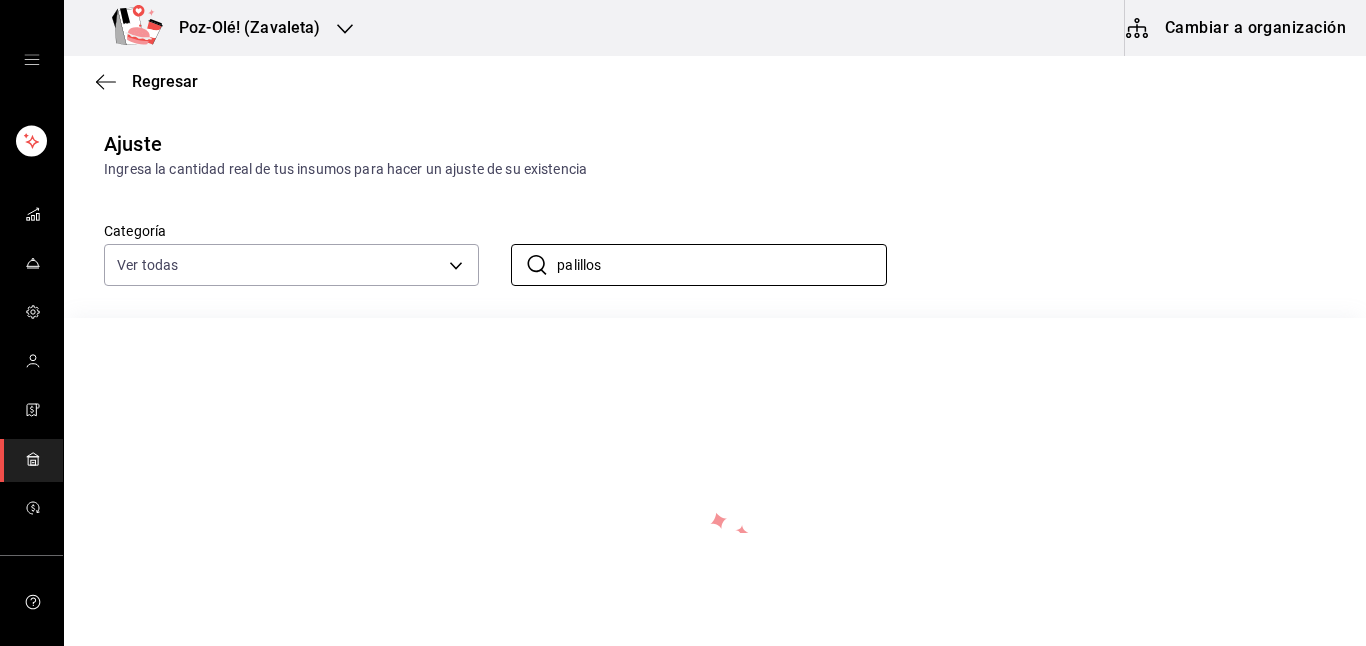 scroll, scrollTop: 97, scrollLeft: 0, axis: vertical 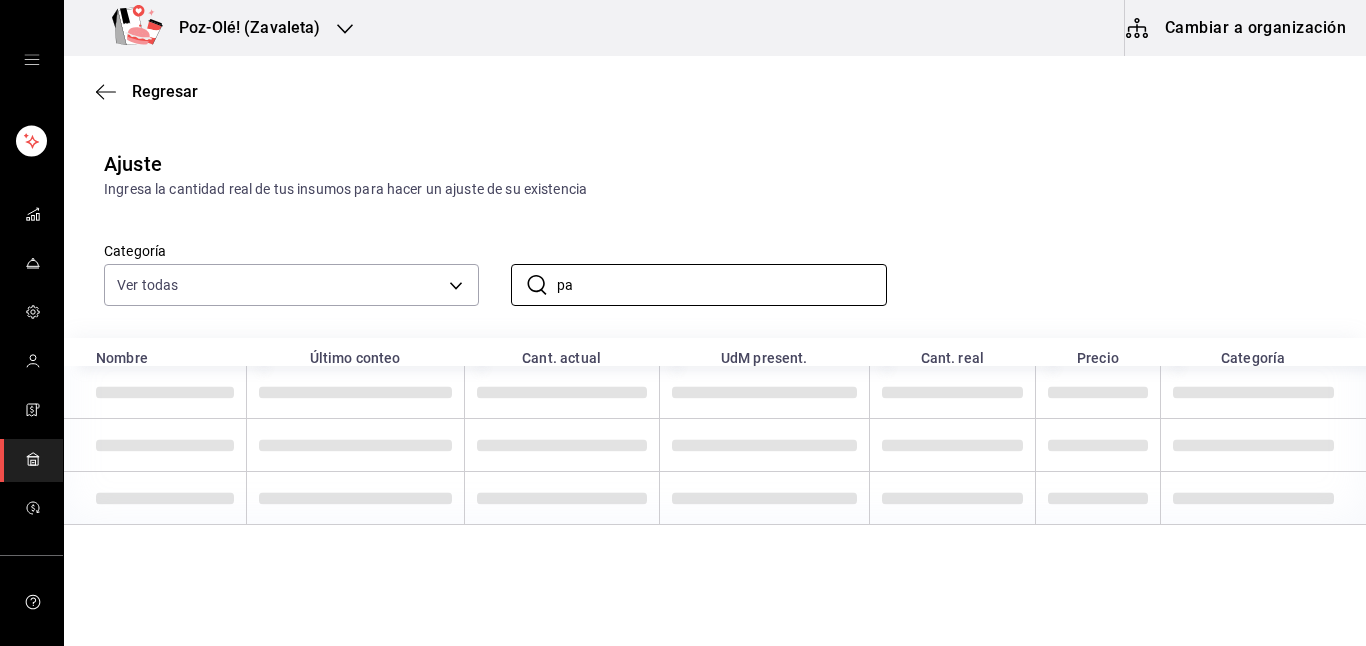 type on "p" 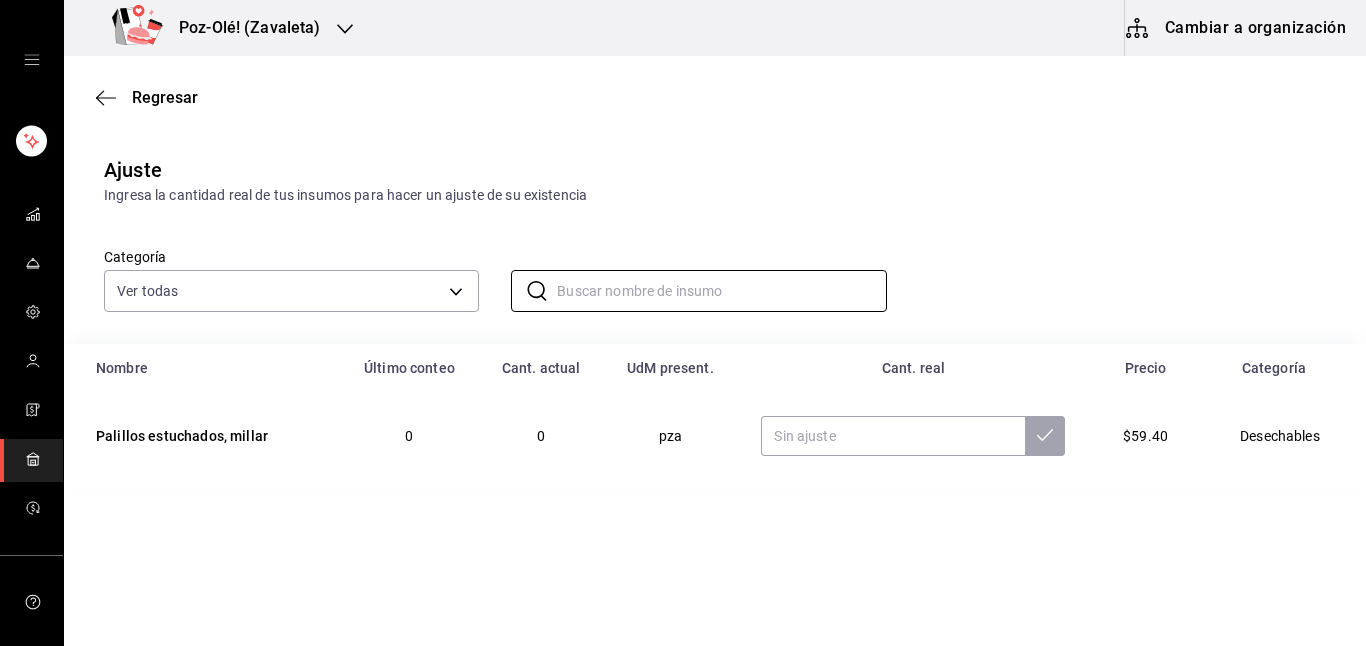 scroll, scrollTop: 0, scrollLeft: 0, axis: both 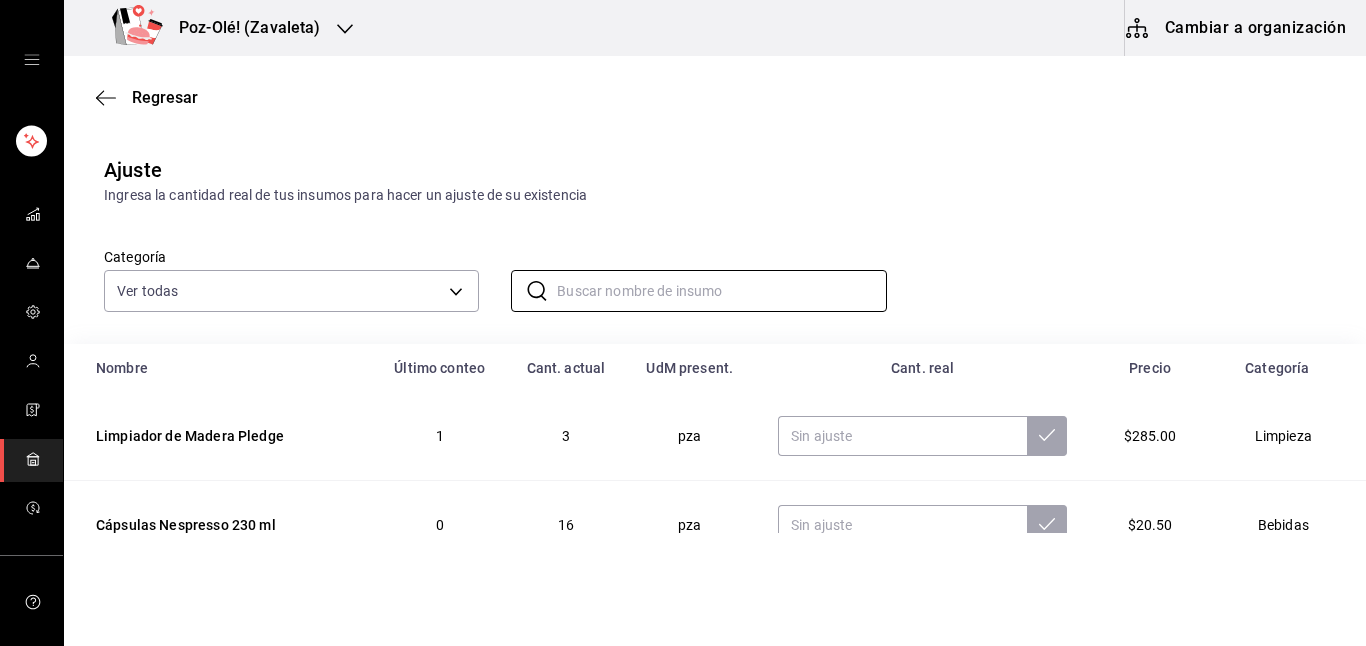 type 